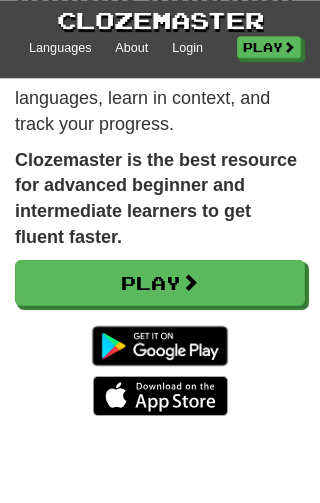 scroll, scrollTop: 214, scrollLeft: 0, axis: vertical 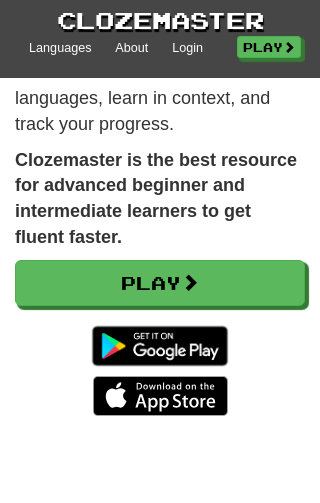 click on "Play" at bounding box center (160, 283) 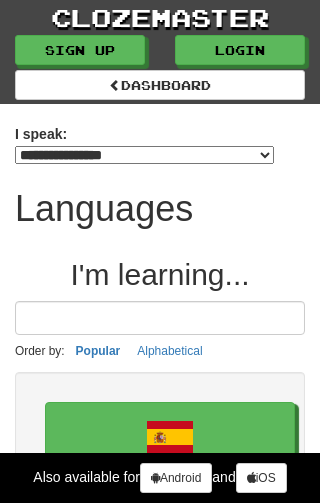 select on "*******" 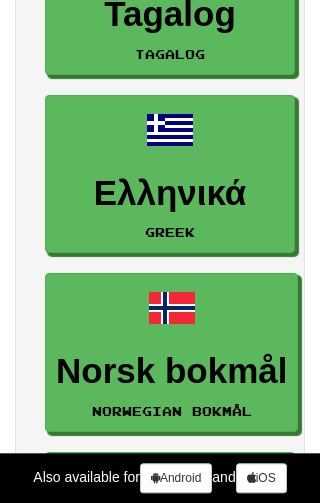 scroll, scrollTop: 2980, scrollLeft: 0, axis: vertical 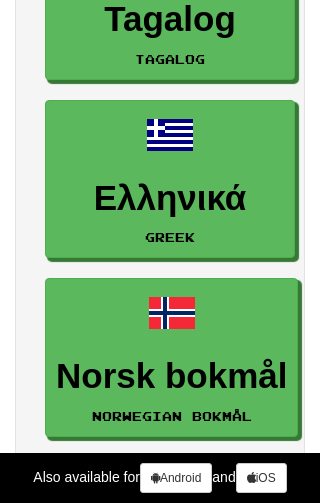 click on "Ελληνικά" at bounding box center (170, 198) 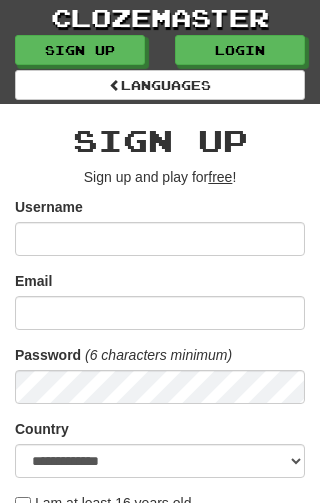 scroll, scrollTop: 0, scrollLeft: 0, axis: both 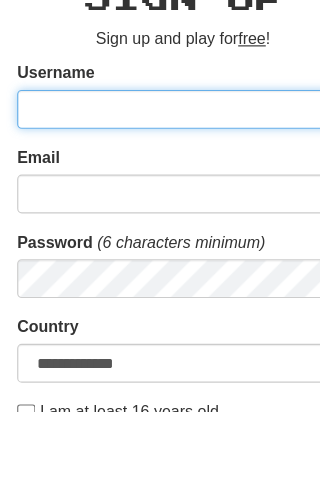 type on "**********" 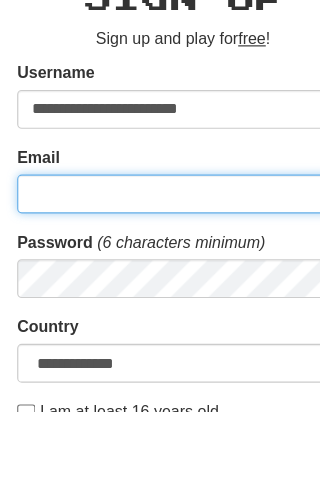 type on "**********" 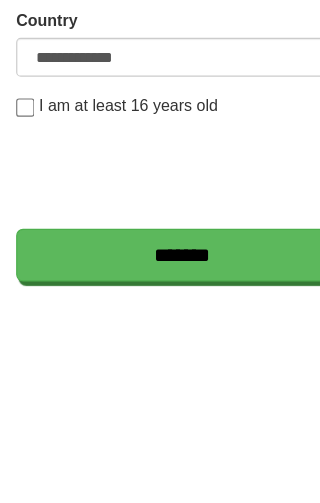 scroll, scrollTop: 411, scrollLeft: 0, axis: vertical 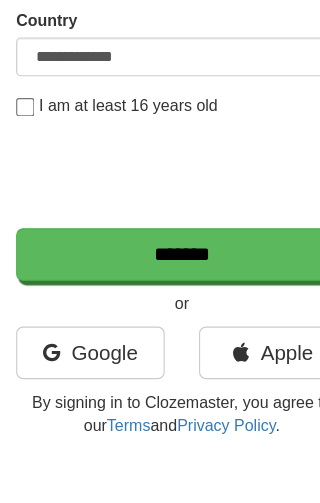 click on "*******" at bounding box center (160, 223) 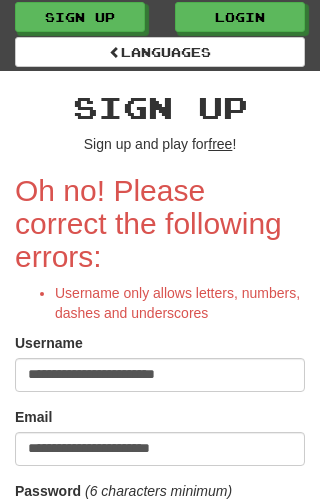 scroll, scrollTop: 37, scrollLeft: 0, axis: vertical 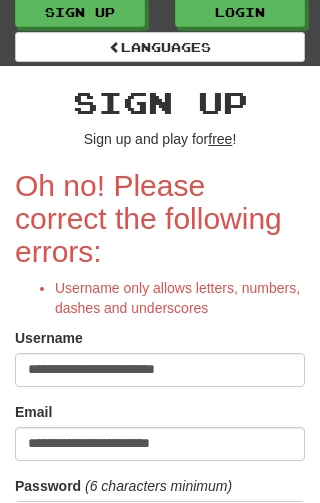 click on "**********" at bounding box center [160, 432] 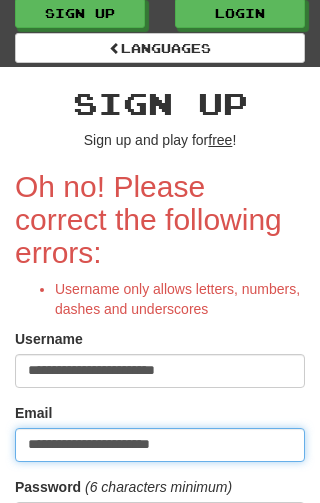 click on "**********" at bounding box center (160, 445) 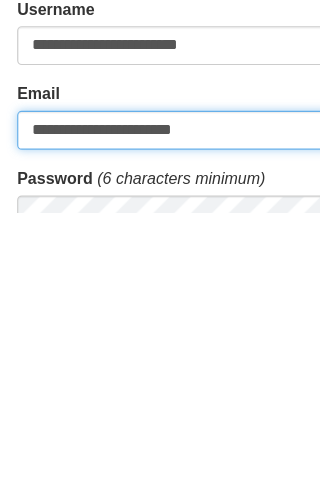 scroll, scrollTop: 53, scrollLeft: 0, axis: vertical 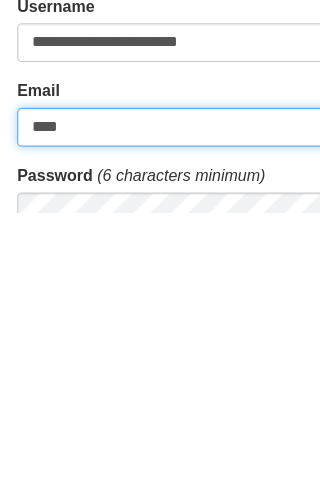 type on "***" 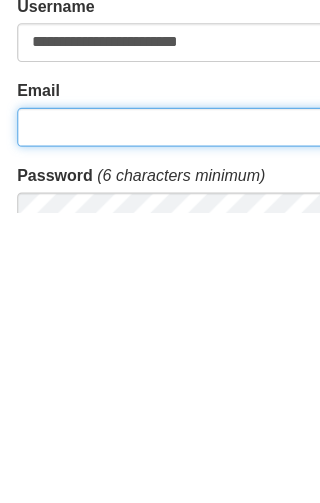 type on "**********" 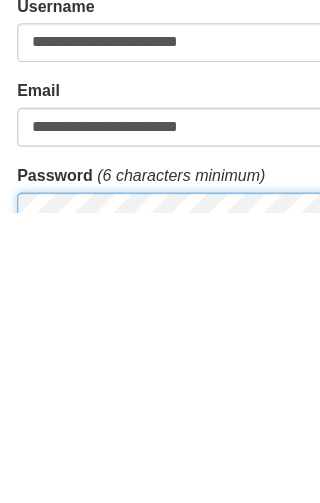 scroll, scrollTop: 60, scrollLeft: 0, axis: vertical 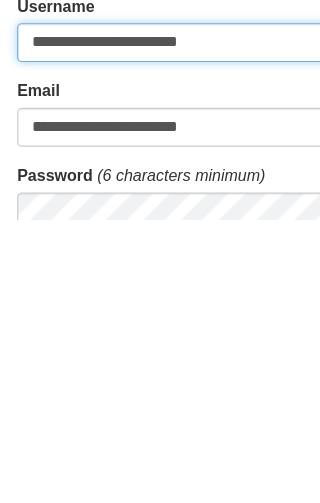 click on "**********" at bounding box center (160, 348) 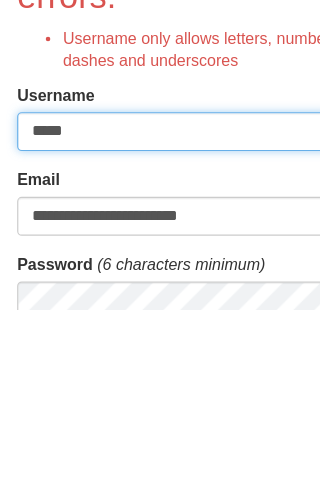 type on "****" 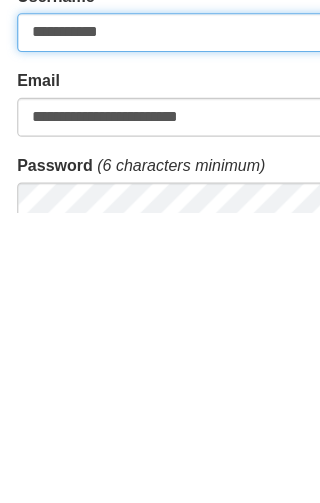 scroll, scrollTop: 73, scrollLeft: 0, axis: vertical 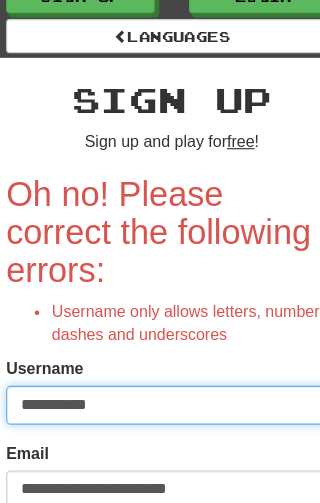 click on "**********" at bounding box center (160, 380) 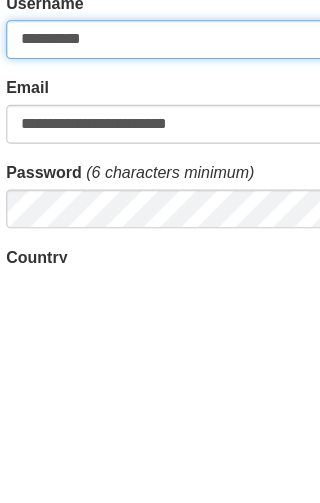 type on "**********" 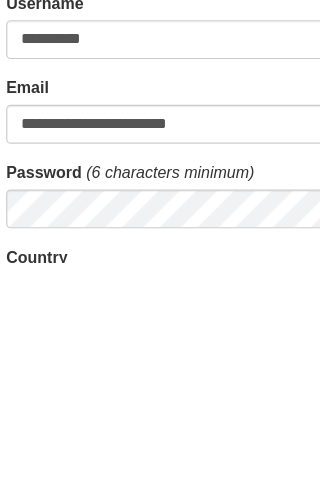 scroll, scrollTop: 349, scrollLeft: 0, axis: vertical 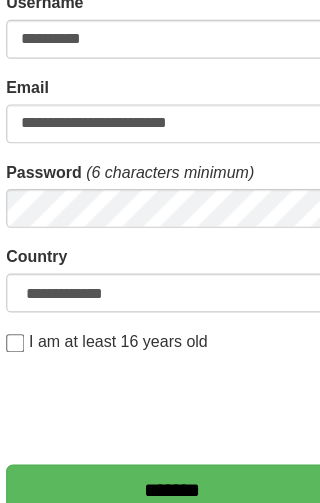 click on "*******" at bounding box center [160, 454] 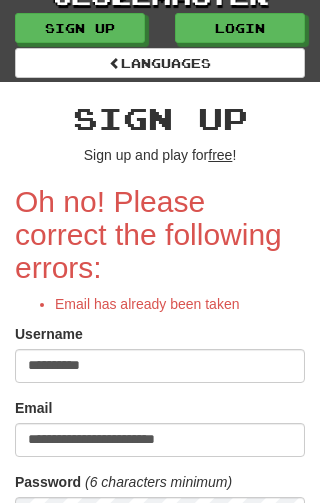 scroll, scrollTop: 0, scrollLeft: 0, axis: both 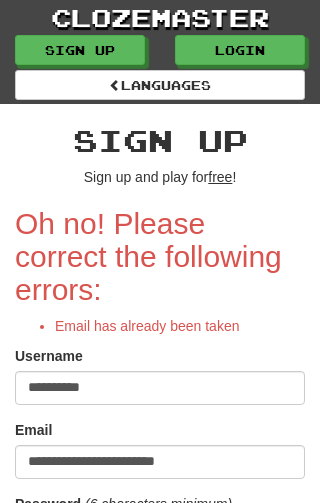 click on "Login" at bounding box center [240, 50] 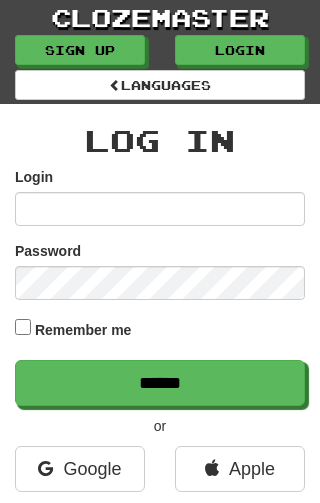 scroll, scrollTop: 0, scrollLeft: 0, axis: both 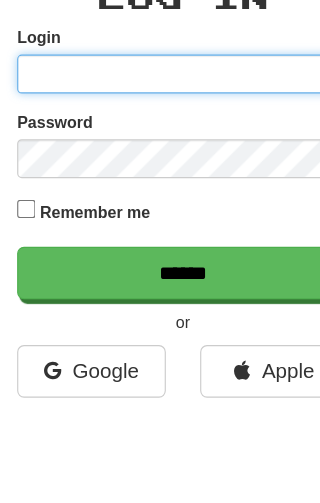 type on "**********" 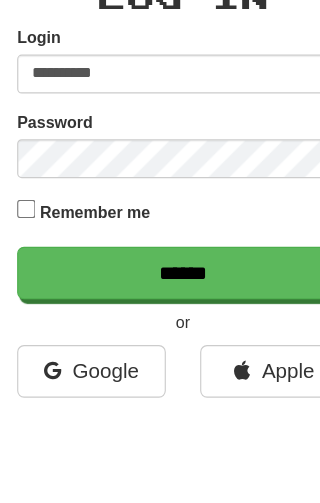 click on "******" at bounding box center [160, 383] 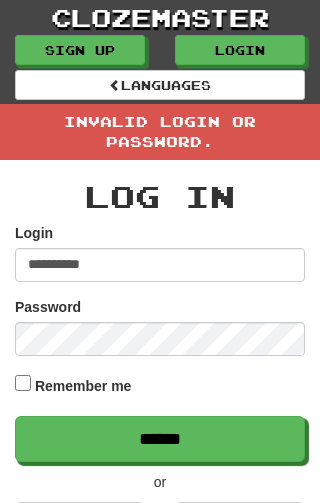 scroll, scrollTop: 0, scrollLeft: 0, axis: both 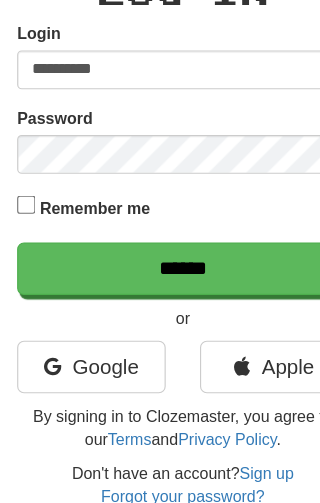 click on "******" at bounding box center (160, 299) 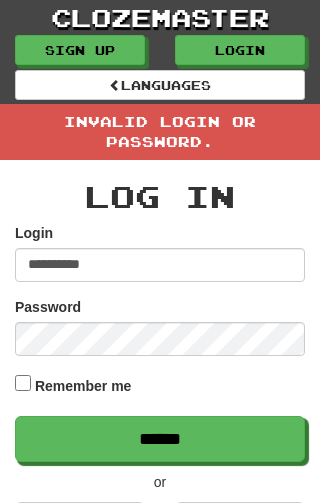 scroll, scrollTop: 0, scrollLeft: 0, axis: both 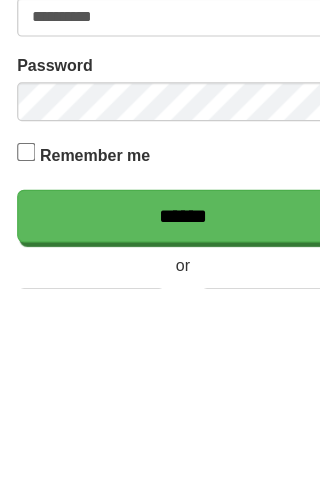 click on "******" at bounding box center [160, 439] 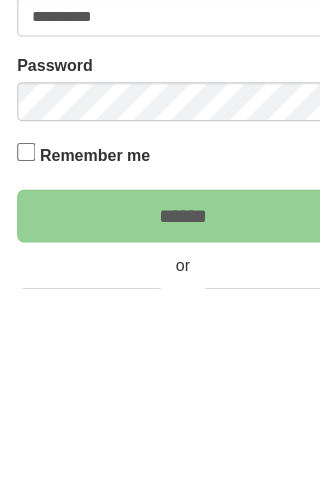 scroll, scrollTop: 225, scrollLeft: 0, axis: vertical 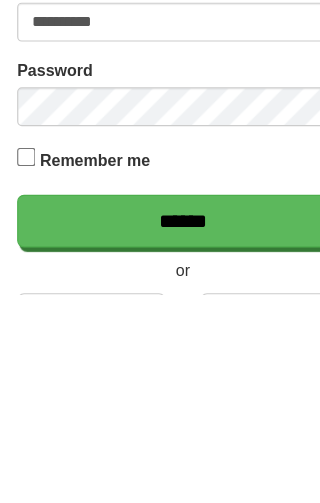 click on "******" at bounding box center (160, 439) 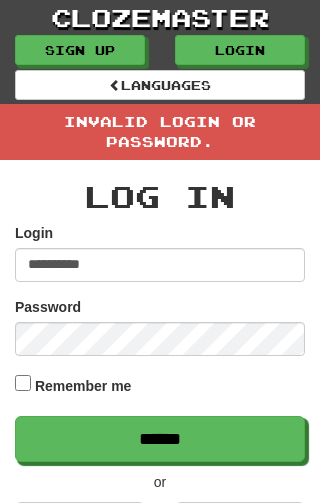 scroll, scrollTop: 1, scrollLeft: 0, axis: vertical 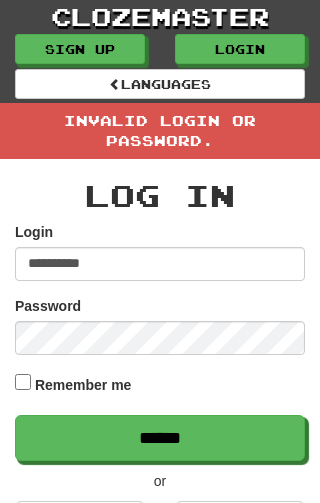 click on "******" at bounding box center [160, 438] 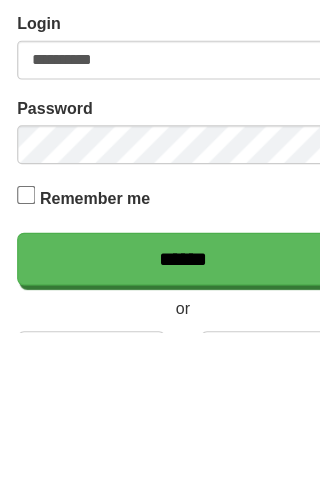 scroll, scrollTop: 148, scrollLeft: 0, axis: vertical 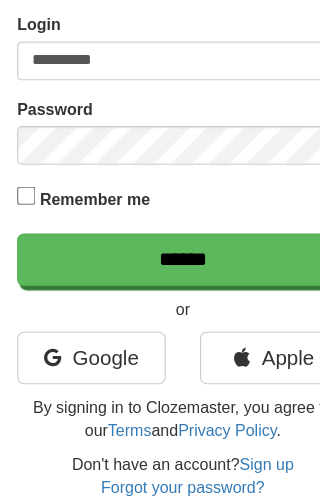 click on "******" at bounding box center (160, 291) 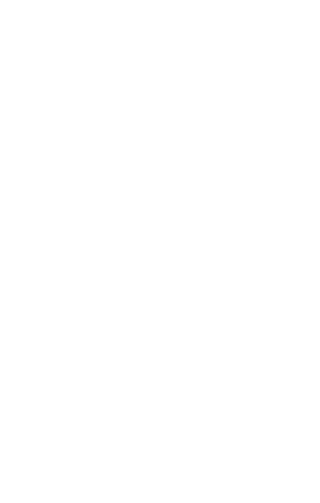 scroll, scrollTop: 0, scrollLeft: 0, axis: both 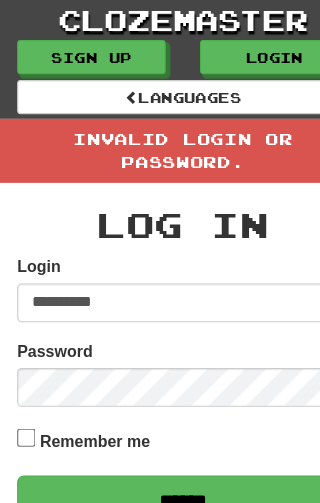 click on "Log In" at bounding box center [160, 196] 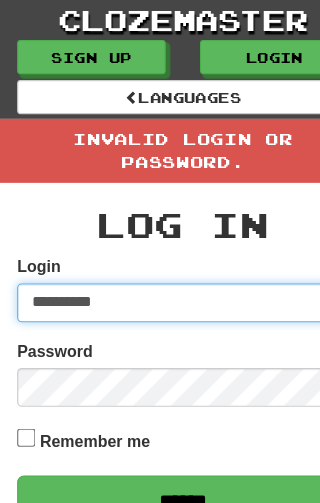 click on "**********" at bounding box center [160, 265] 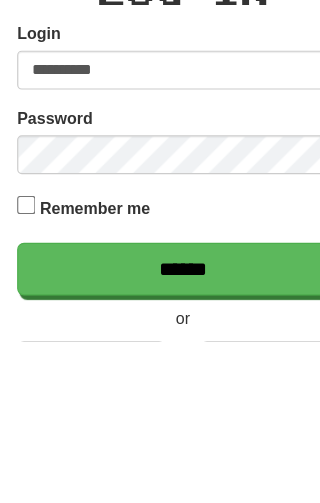 scroll, scrollTop: 140, scrollLeft: 0, axis: vertical 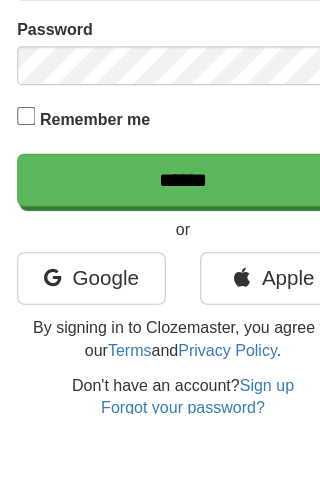 click on "******" at bounding box center (160, 299) 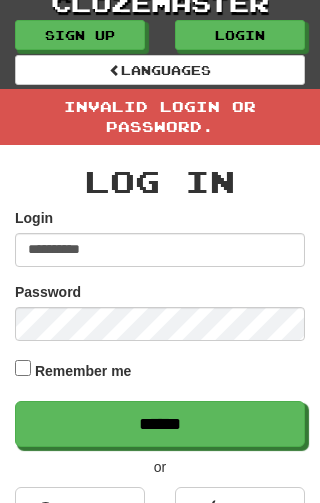 scroll, scrollTop: 0, scrollLeft: 0, axis: both 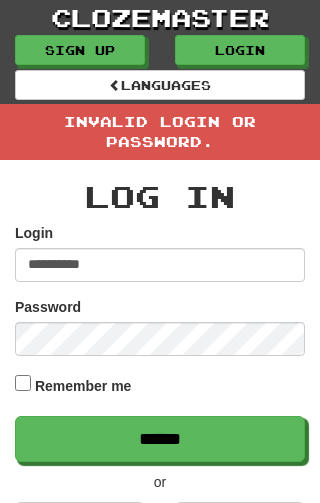 click on "clozemaster" at bounding box center (160, 17) 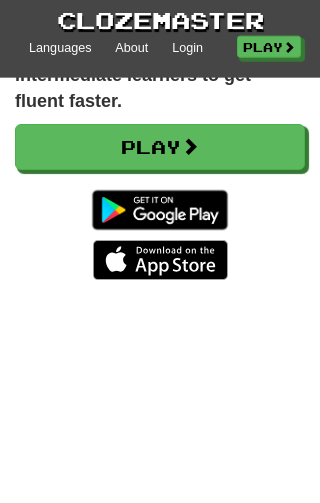 scroll, scrollTop: 350, scrollLeft: 0, axis: vertical 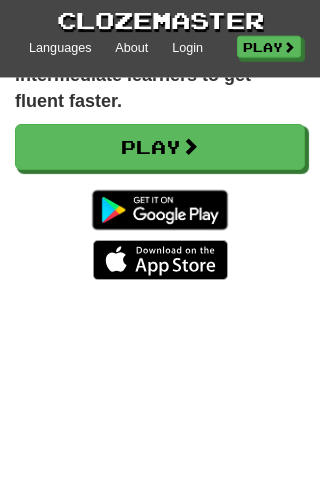 click on "Play" at bounding box center (160, 147) 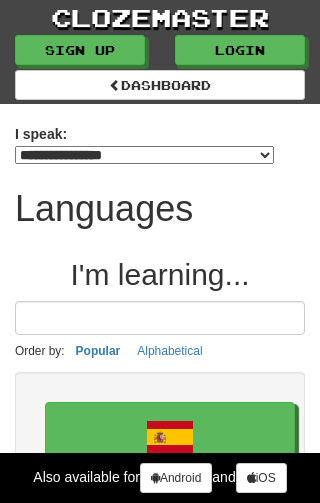 select on "*******" 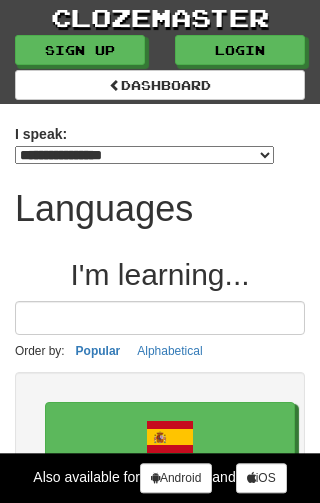 click at bounding box center (160, 318) 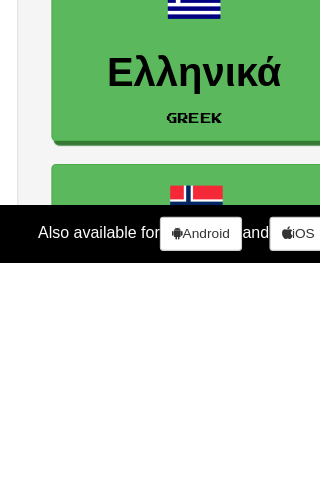 scroll, scrollTop: 2864, scrollLeft: 0, axis: vertical 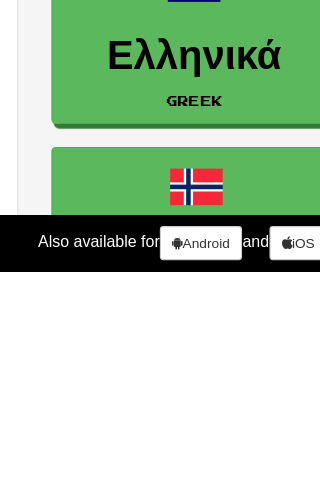 click on "Ελληνικά" at bounding box center (170, 314) 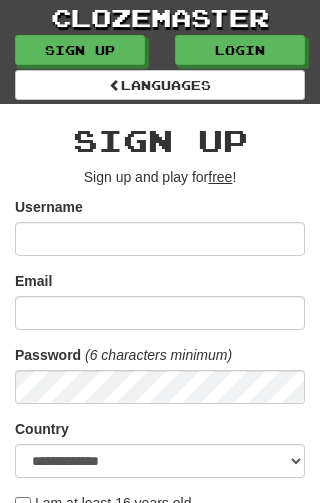 scroll, scrollTop: 0, scrollLeft: 0, axis: both 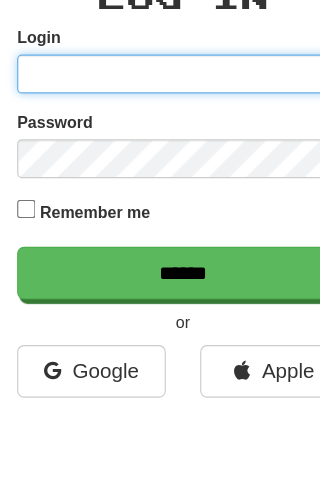 type on "**********" 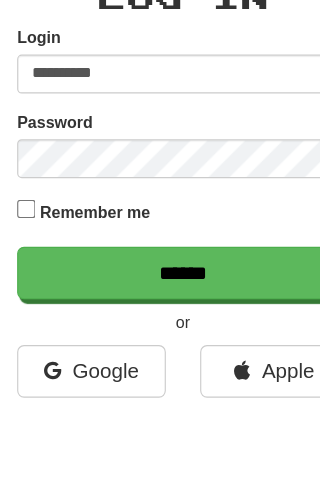 scroll, scrollTop: 81, scrollLeft: 0, axis: vertical 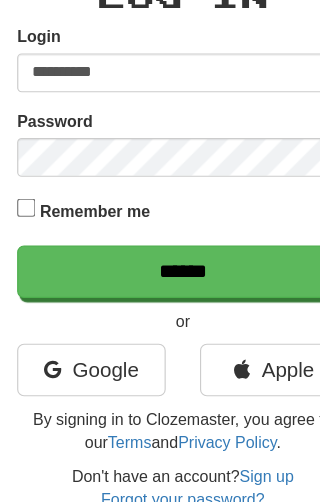 click on "Remember me" at bounding box center (160, 249) 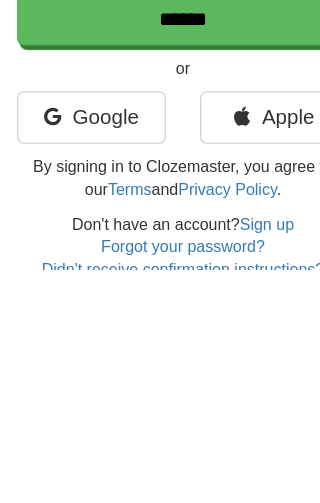 scroll, scrollTop: 0, scrollLeft: 0, axis: both 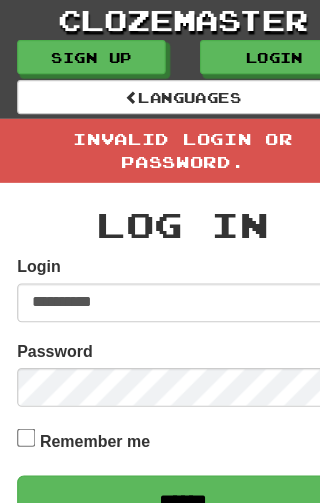 click on "Languages" at bounding box center (160, 85) 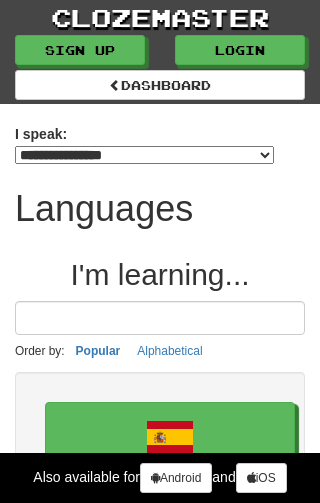 select on "*******" 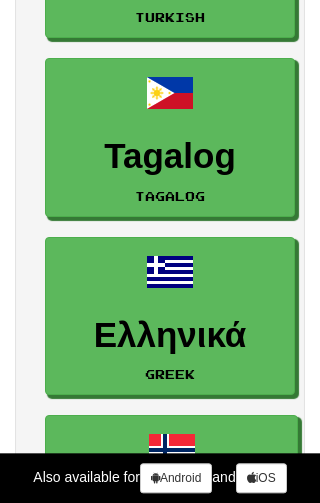 scroll, scrollTop: 2843, scrollLeft: 0, axis: vertical 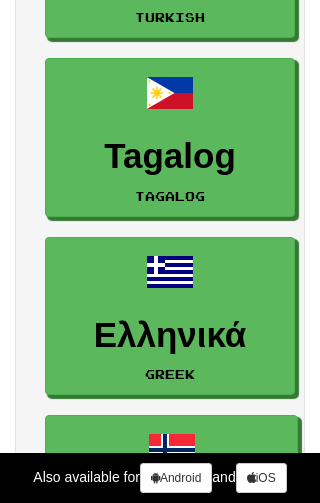 click on "Ελληνικά" at bounding box center [170, 335] 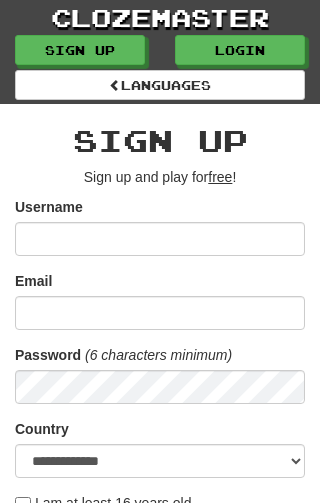 scroll, scrollTop: 0, scrollLeft: 0, axis: both 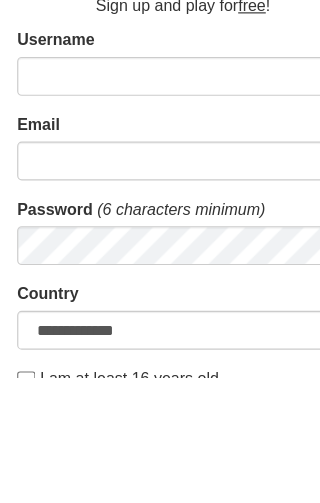 click on "Username" at bounding box center [160, 239] 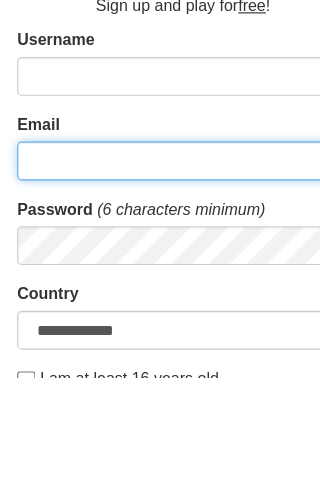 click on "Email" at bounding box center [160, 313] 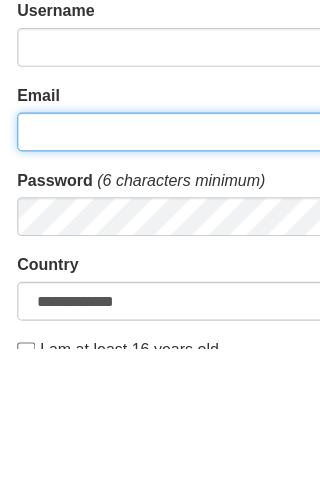 type on "**********" 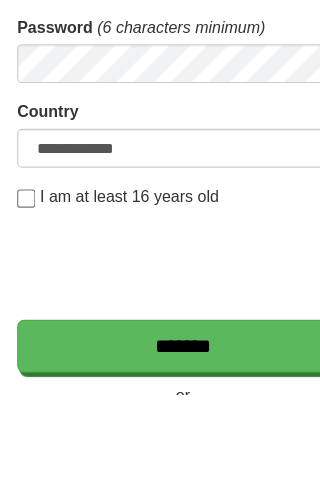 scroll, scrollTop: 331, scrollLeft: 0, axis: vertical 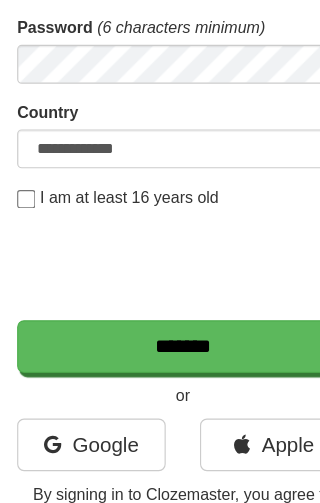 click on "*******" at bounding box center (160, 303) 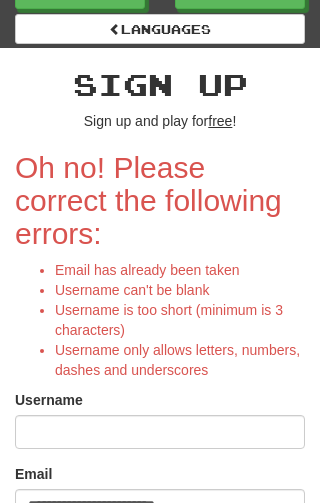 scroll, scrollTop: 0, scrollLeft: 0, axis: both 